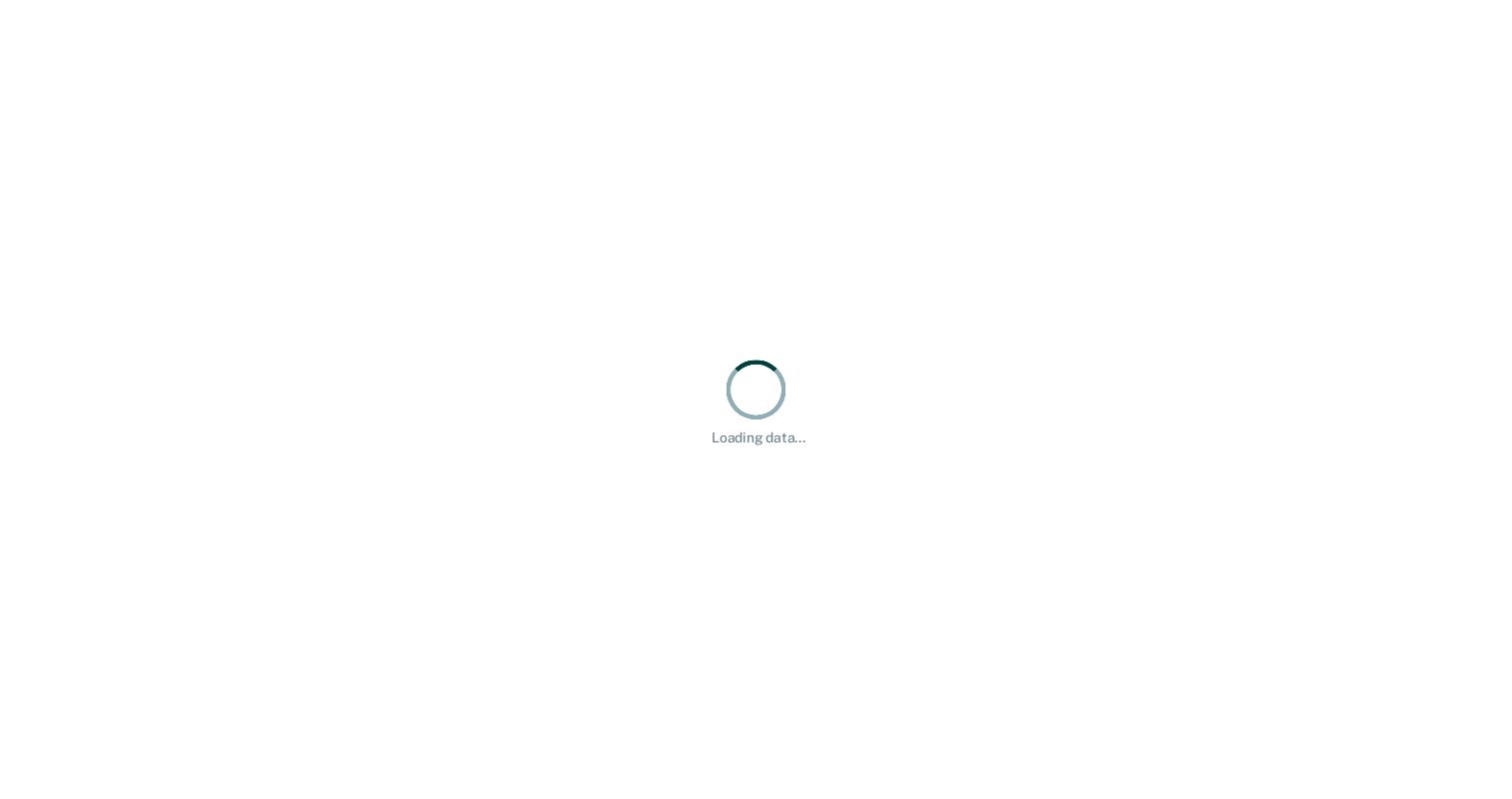 scroll, scrollTop: 0, scrollLeft: 0, axis: both 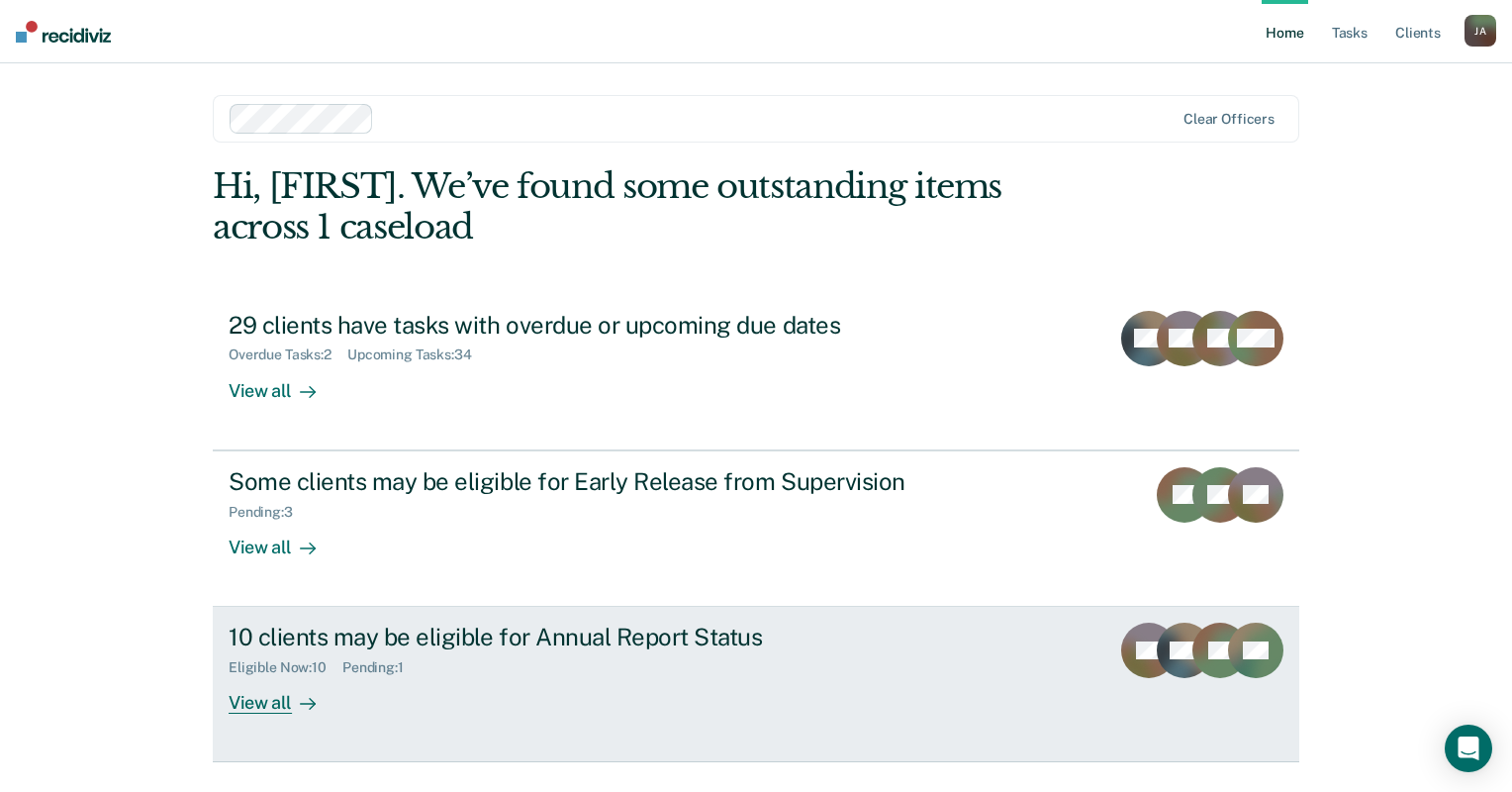 click on "View all" at bounding box center (284, 695) 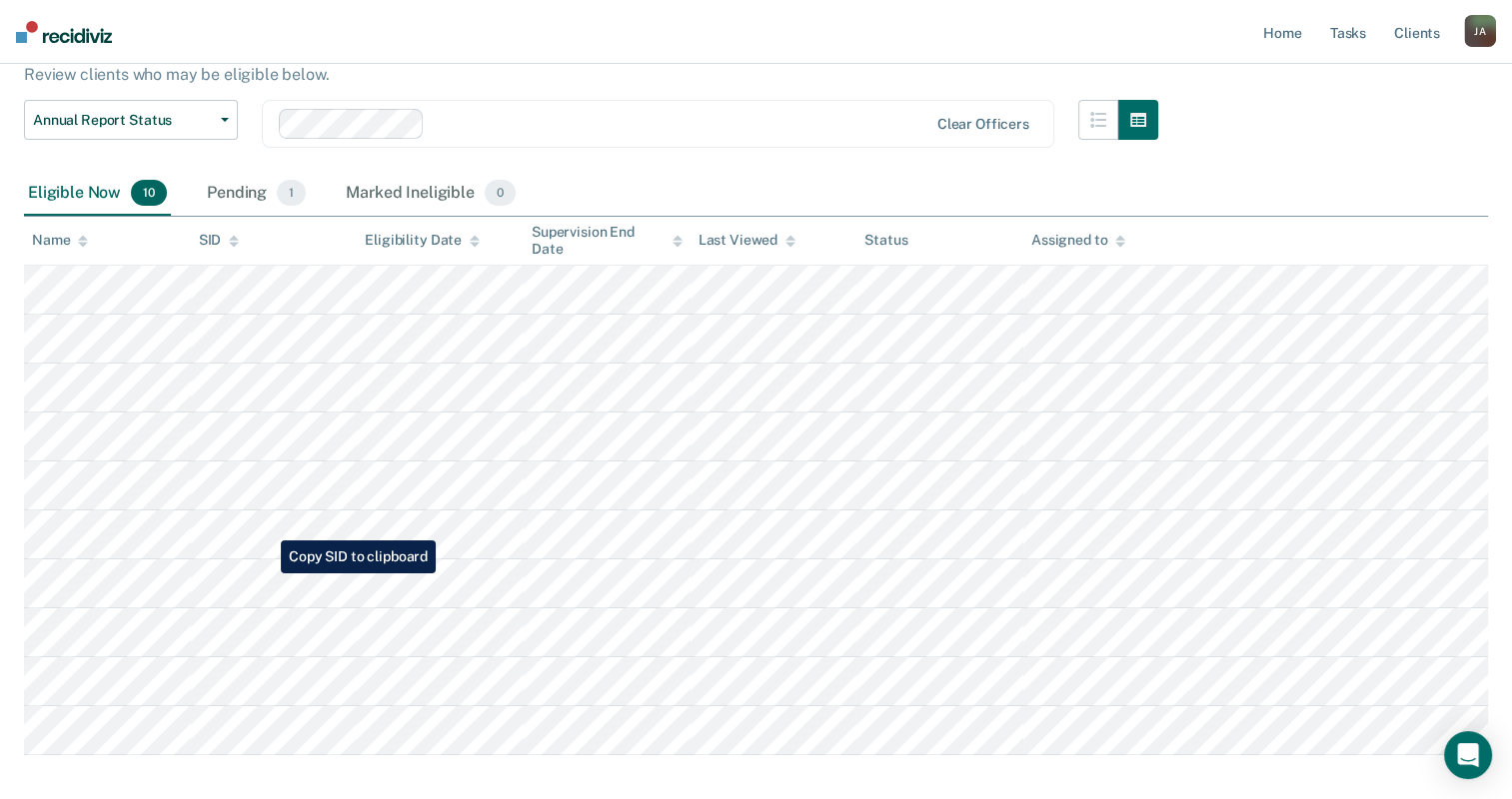 scroll, scrollTop: 200, scrollLeft: 0, axis: vertical 